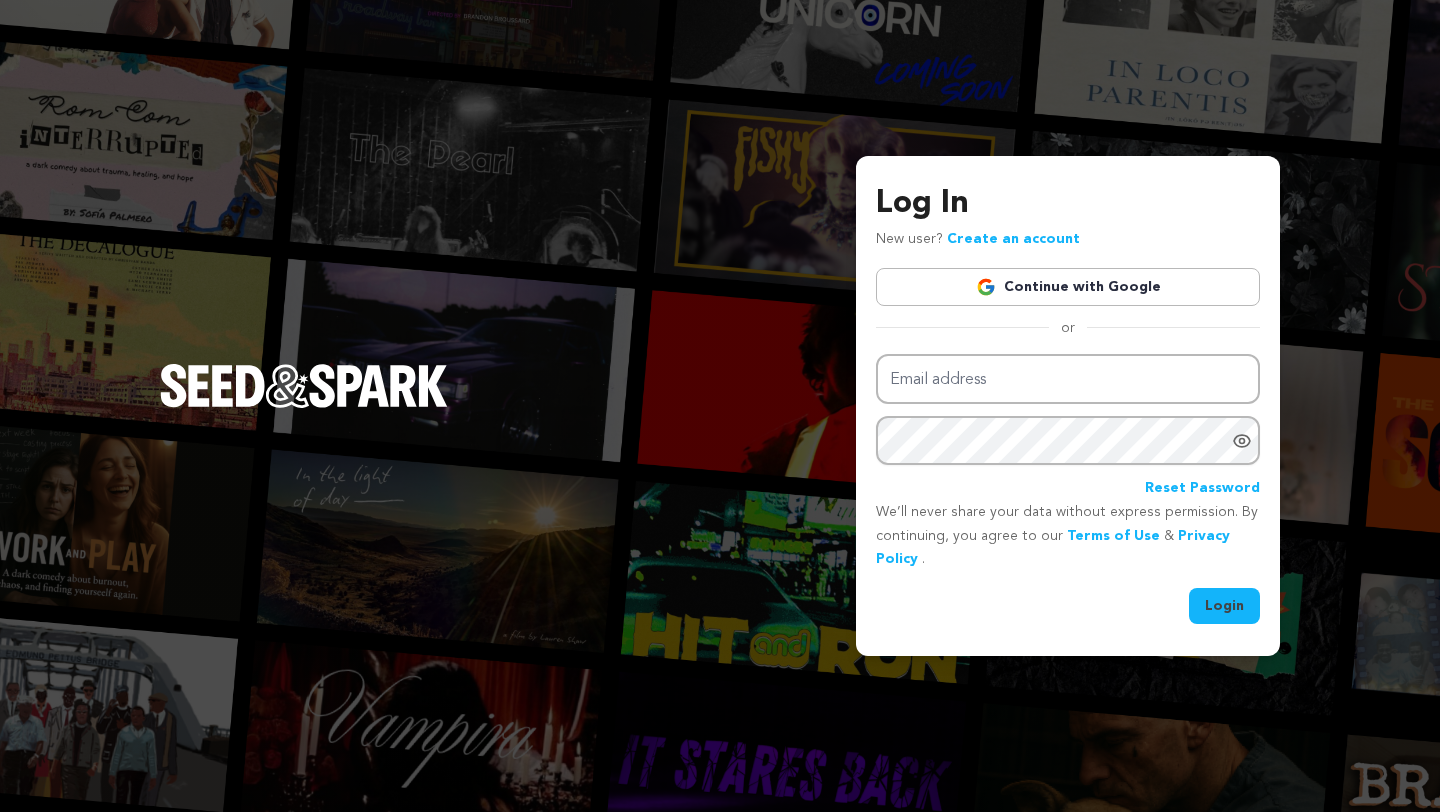 scroll, scrollTop: 0, scrollLeft: 0, axis: both 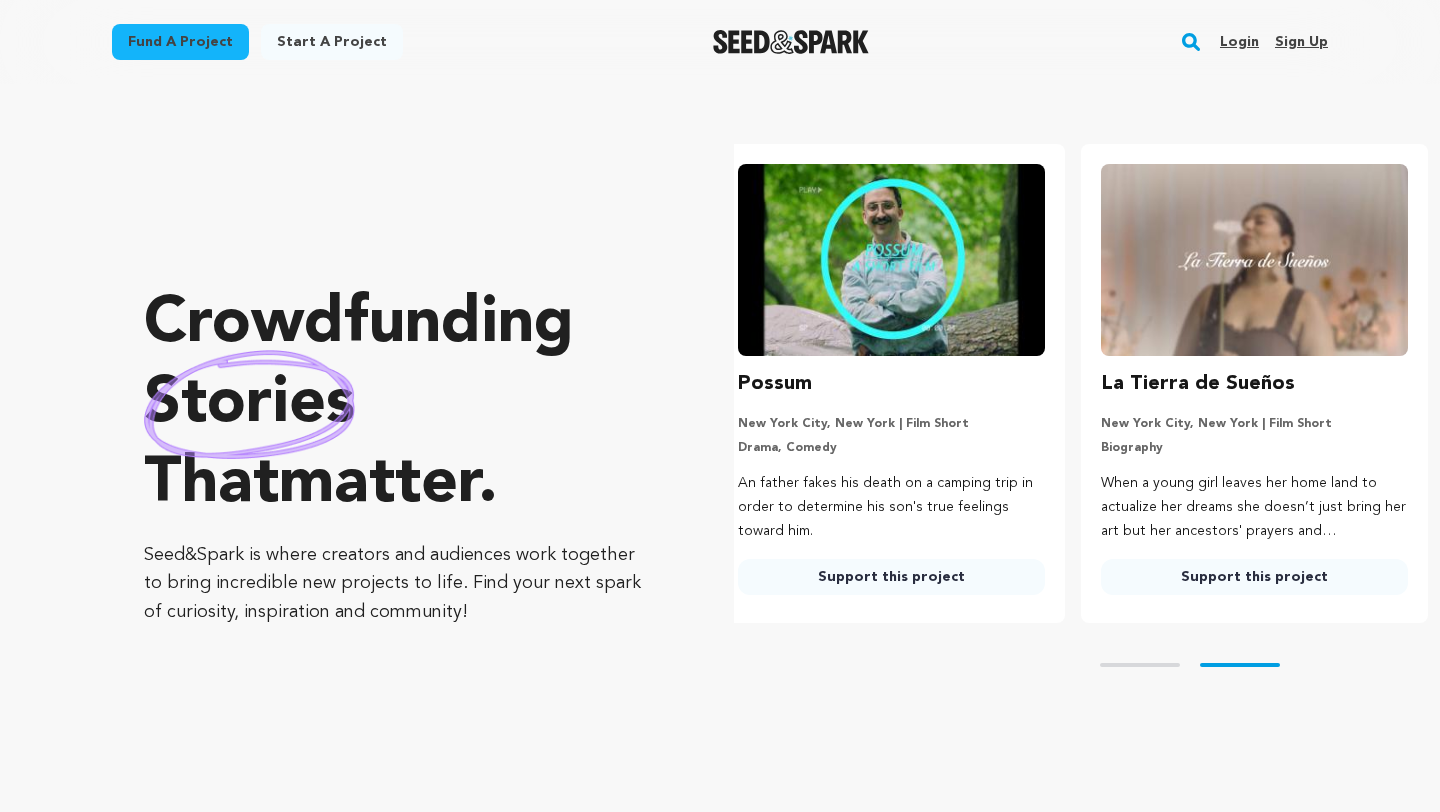 click on "Login" at bounding box center (1239, 42) 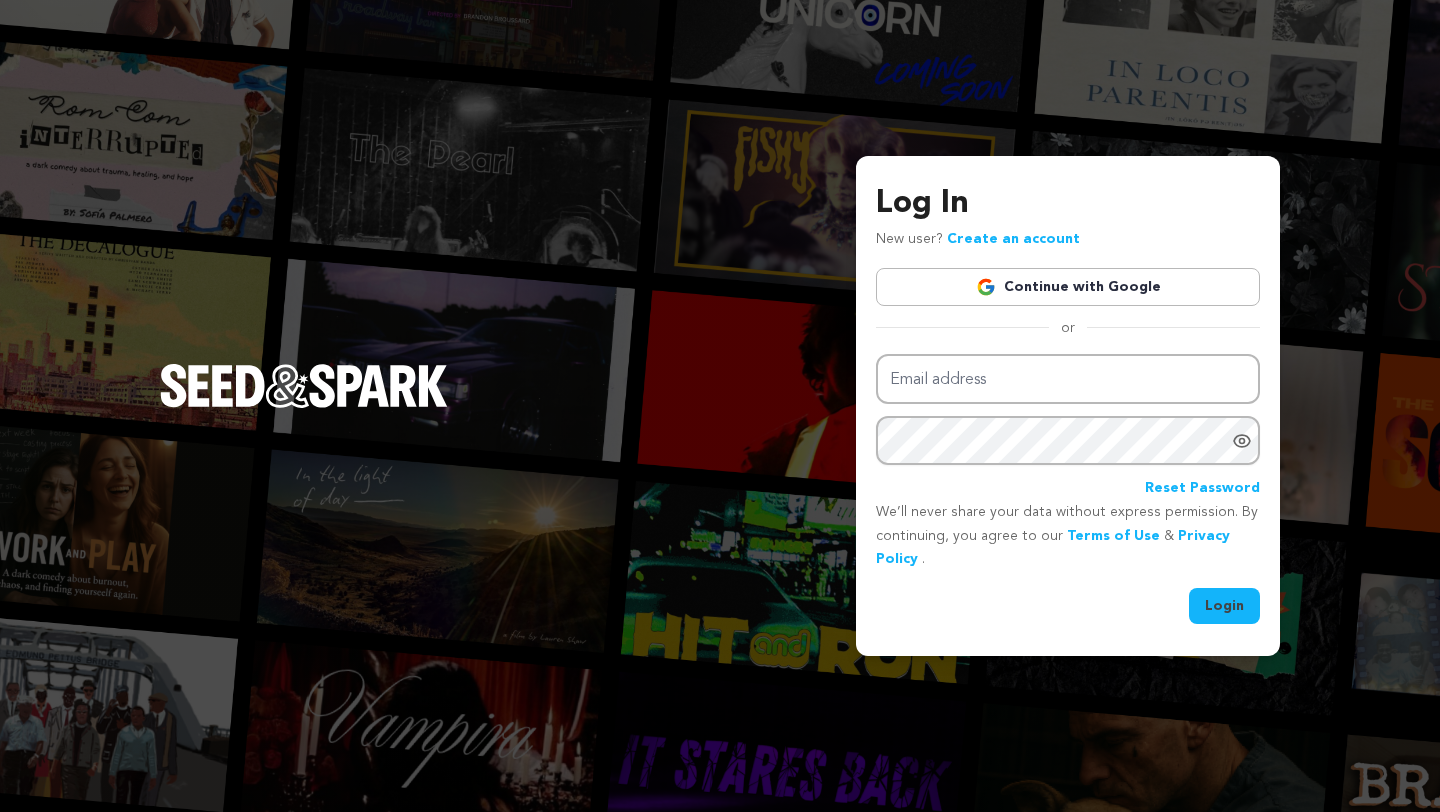scroll, scrollTop: 0, scrollLeft: 0, axis: both 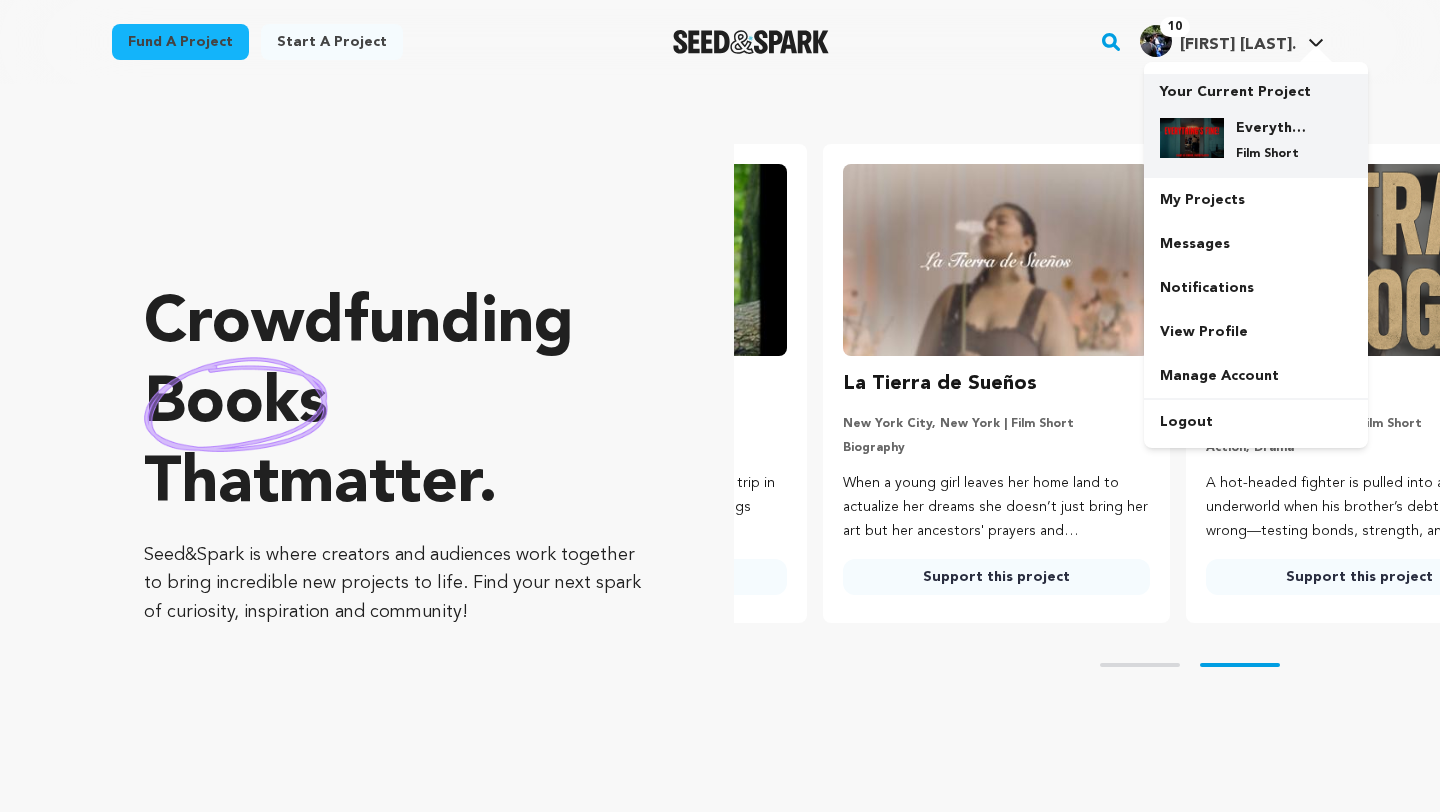 click on "Everything's Fine!
Film Short" at bounding box center [1272, 140] 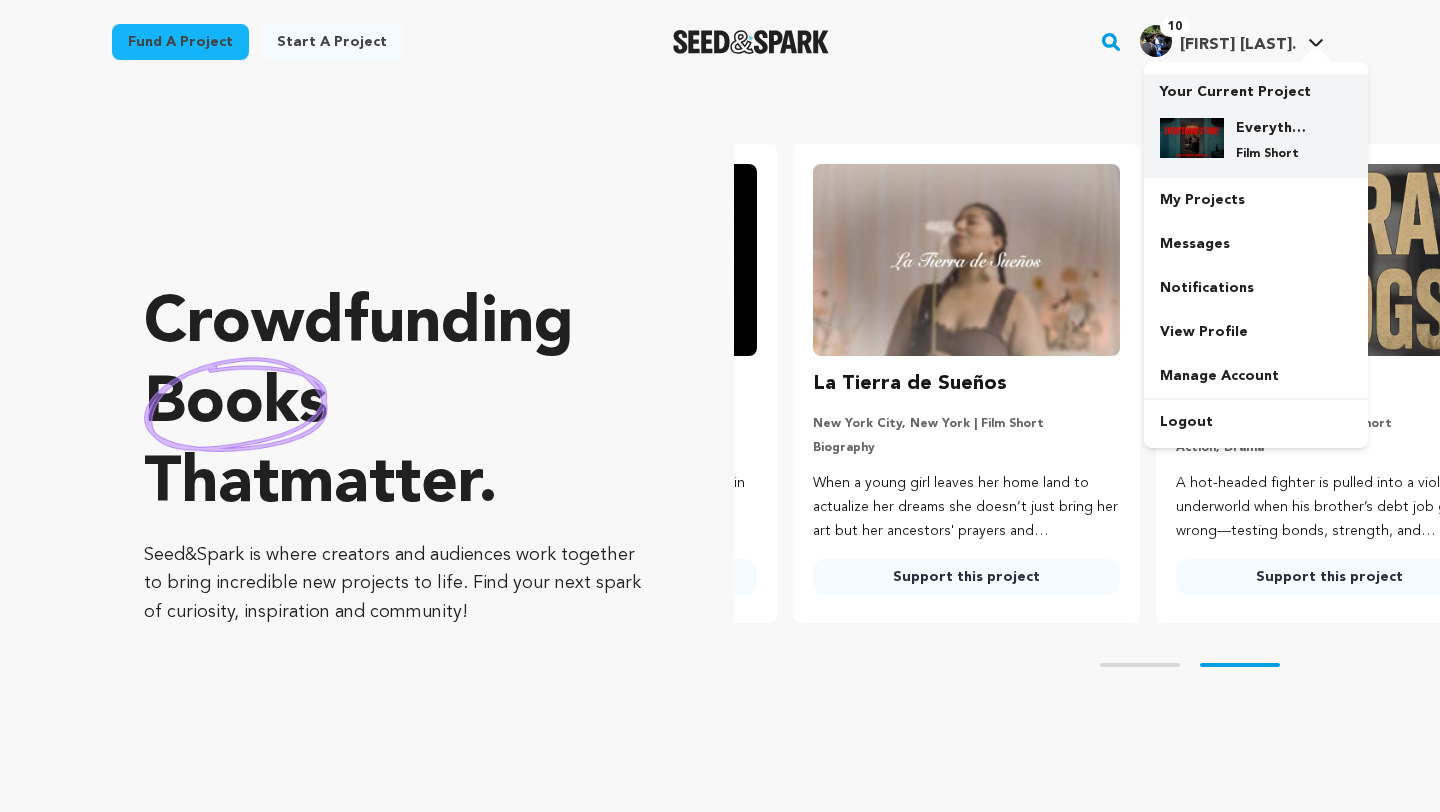 scroll, scrollTop: 0, scrollLeft: 379, axis: horizontal 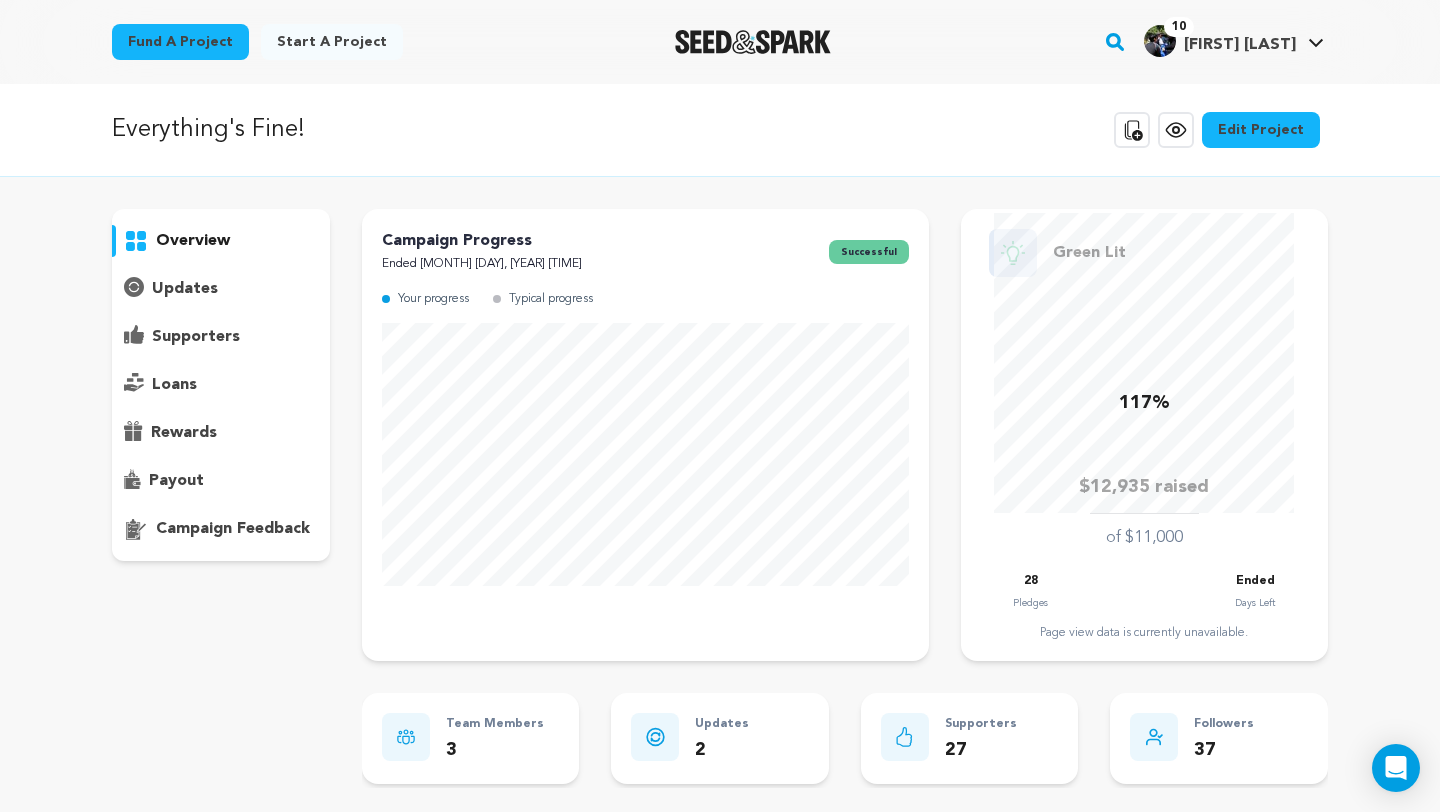 click on "updates" at bounding box center [185, 289] 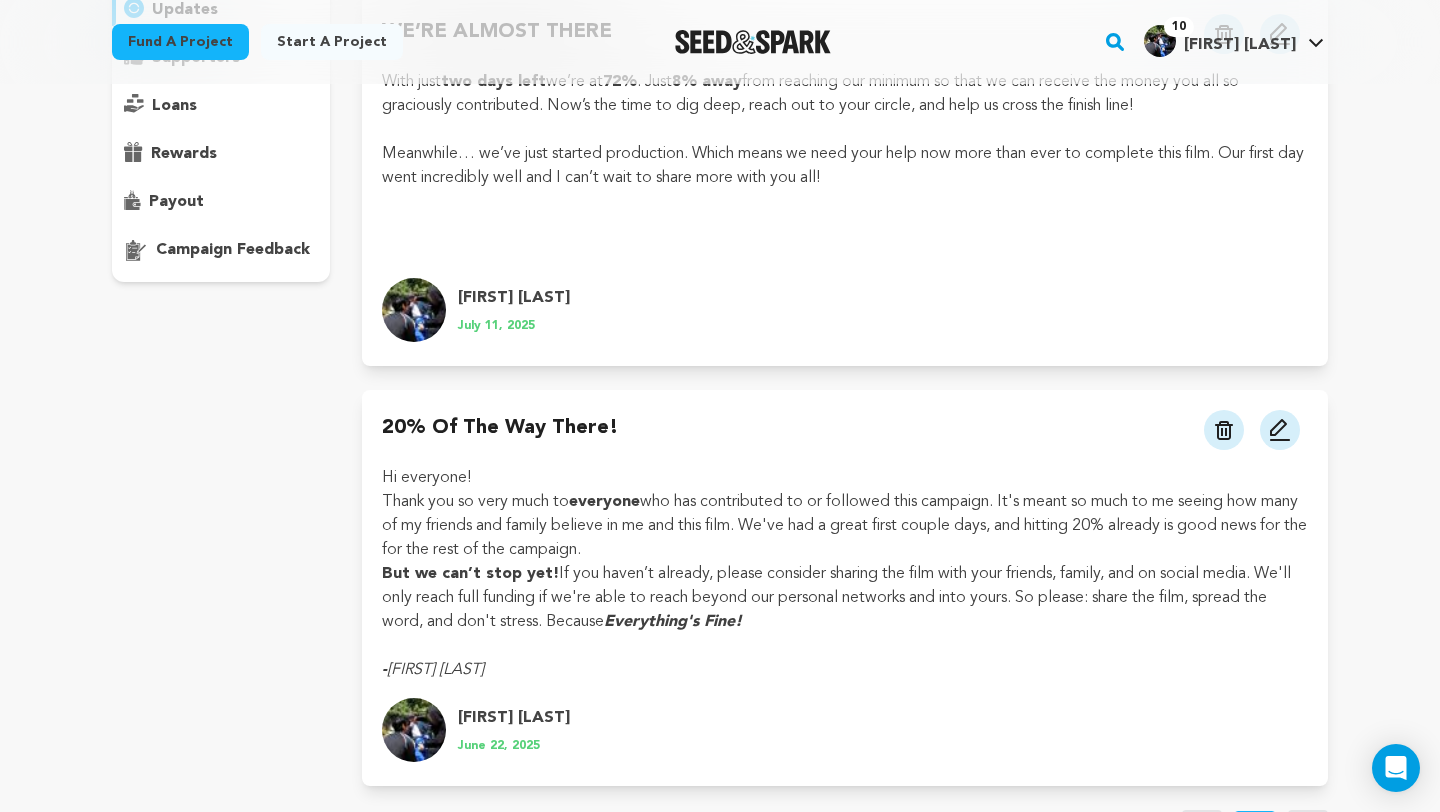 scroll, scrollTop: 0, scrollLeft: 0, axis: both 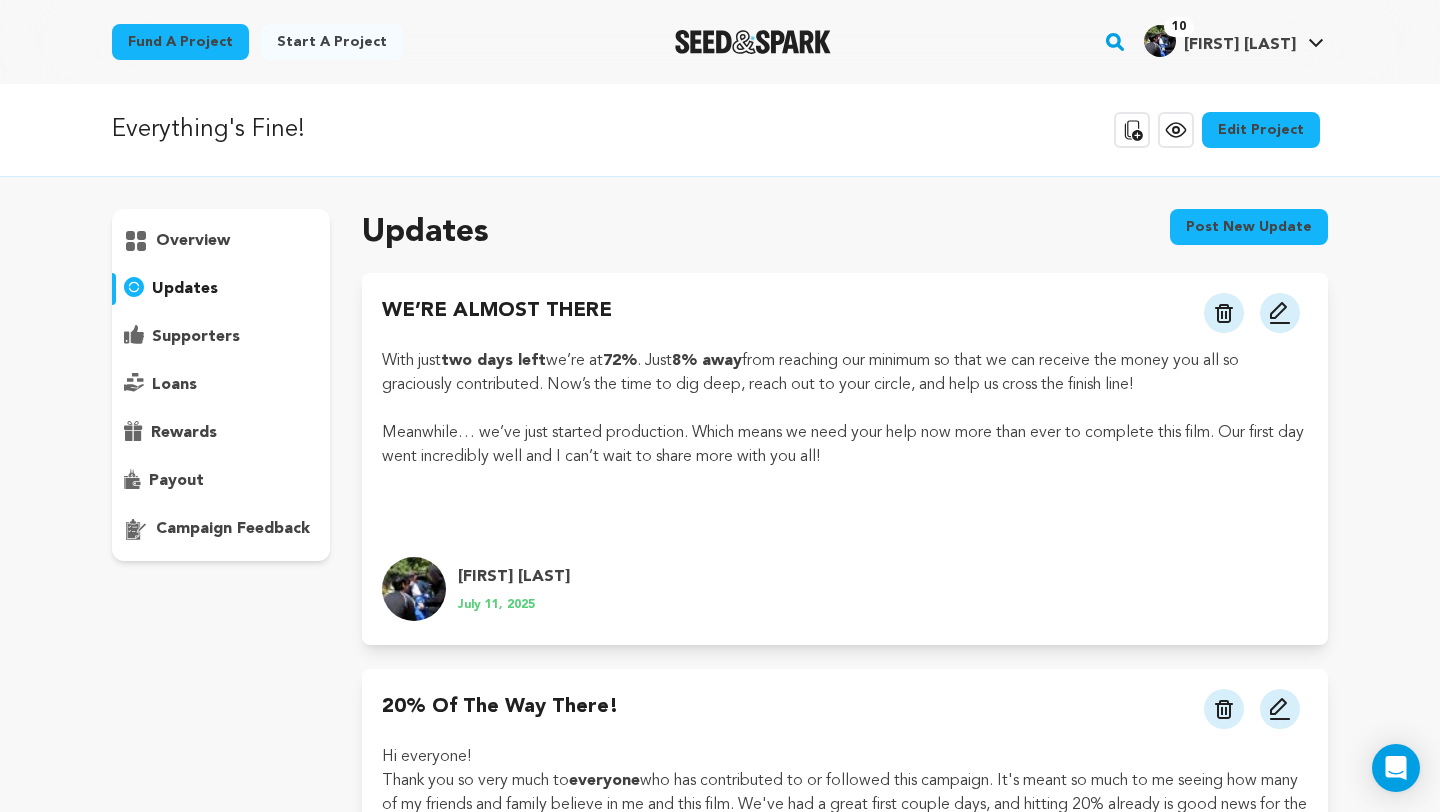 click on "supporters" at bounding box center [196, 337] 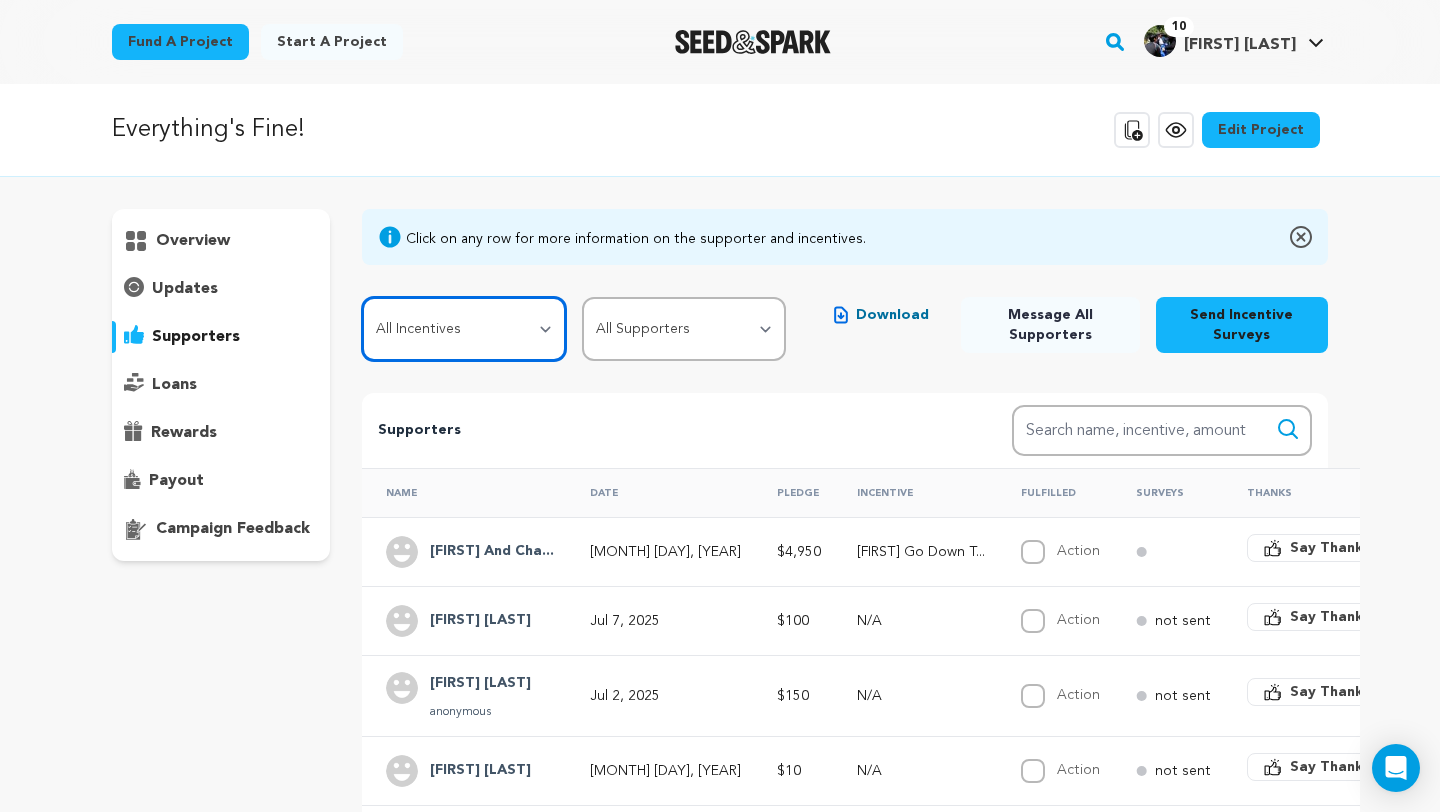 click on "All Incentives
Happy Horror-Days!
Deck the Halls with Dread
Family is Forever, Unfortunately
Get Out While You Can
Don't Go Down There!" at bounding box center [464, 329] 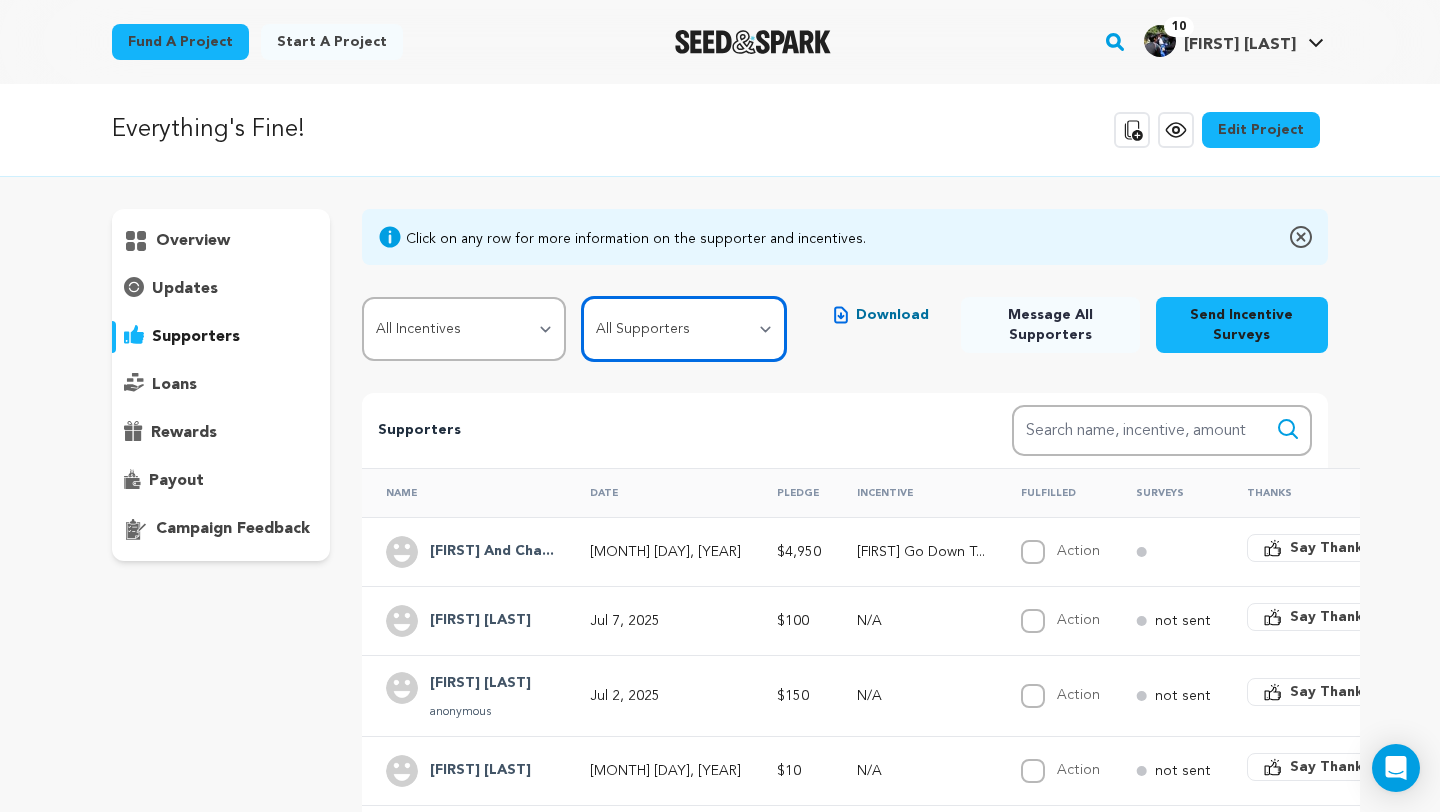 click on "All Supporters
Survey not sent Survey incomplete Survey complete Incentive not fulfilled Incentive fulfilled Declined charge" at bounding box center (684, 329) 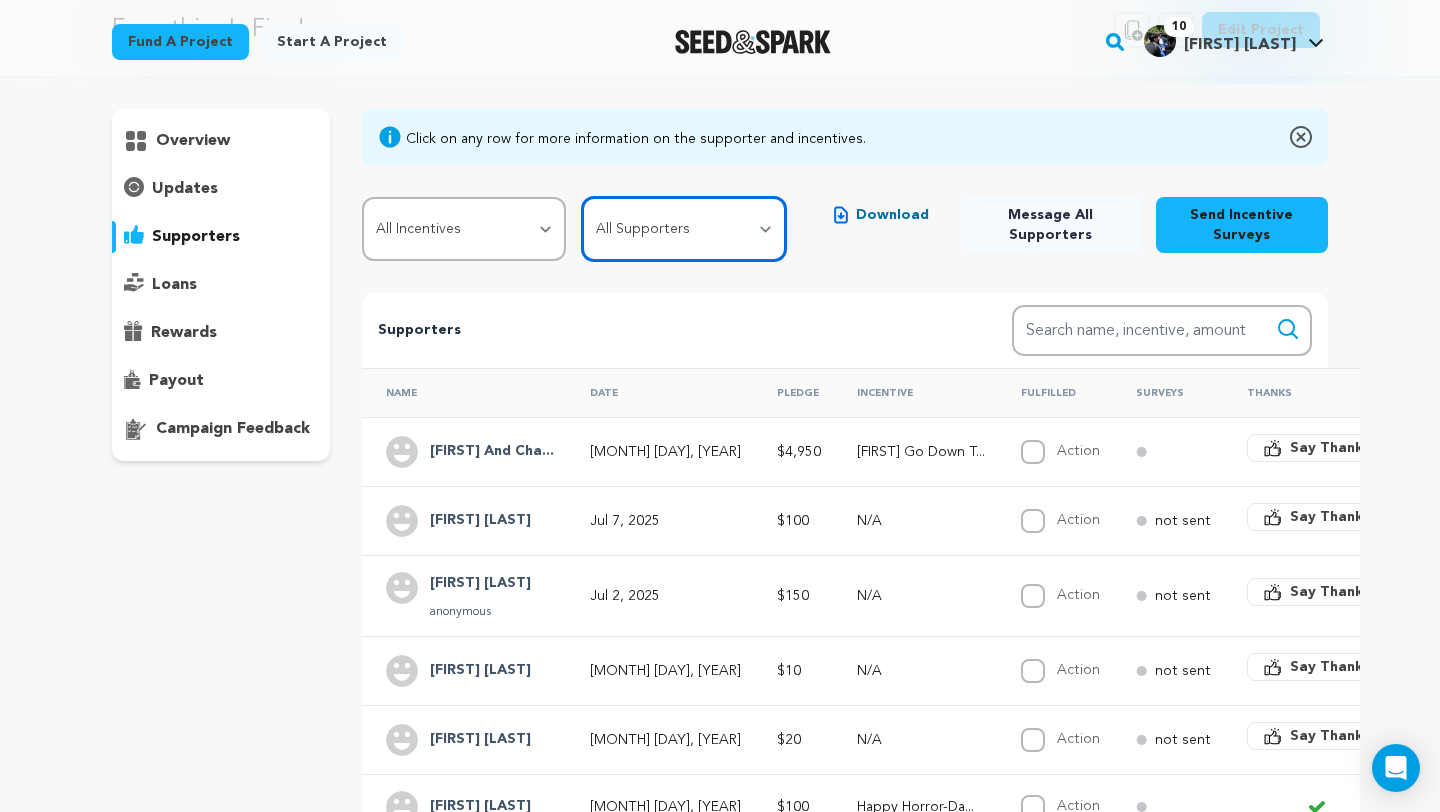 scroll, scrollTop: 0, scrollLeft: 0, axis: both 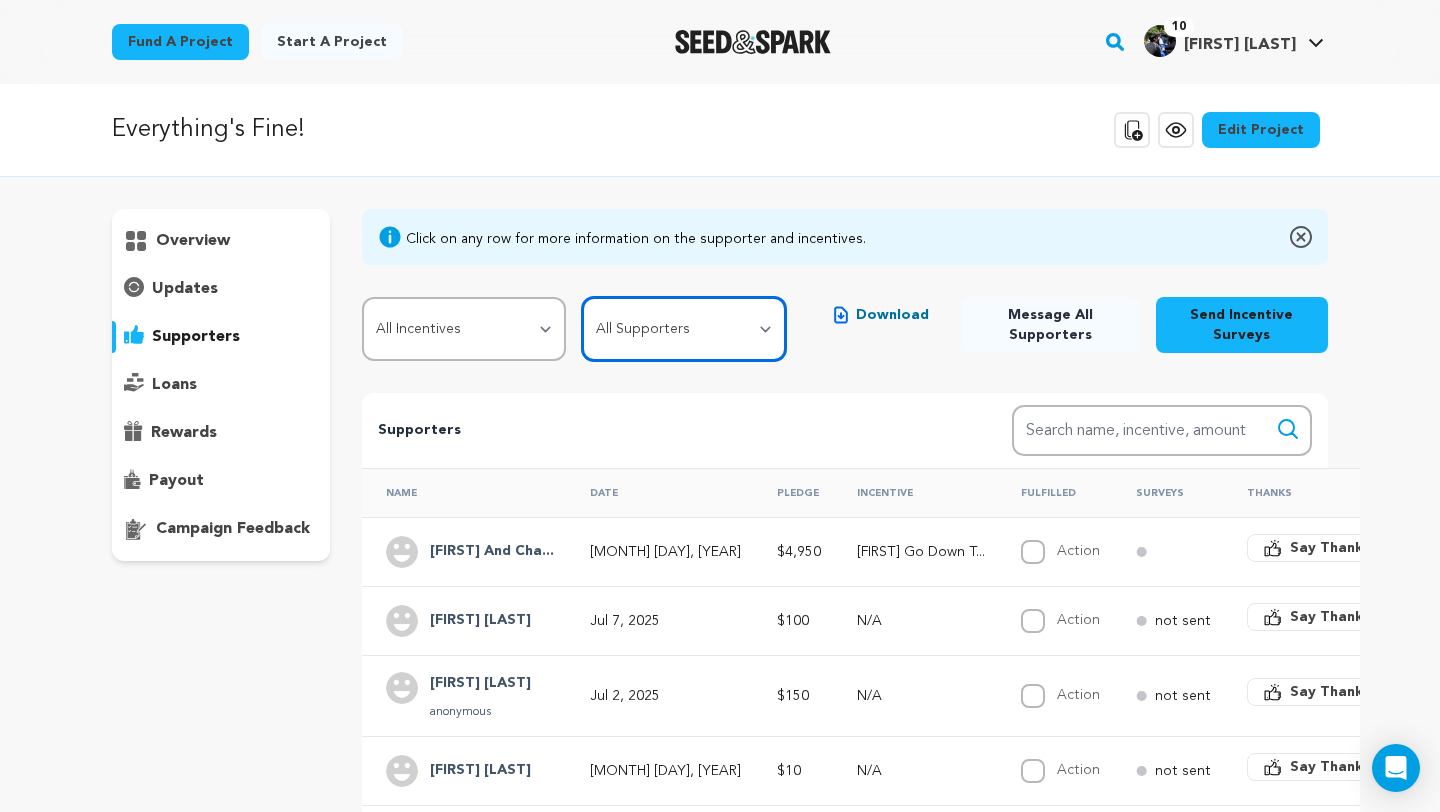 click on "All Supporters
Survey not sent Survey incomplete Survey complete Incentive not fulfilled Incentive fulfilled Declined charge" at bounding box center [684, 329] 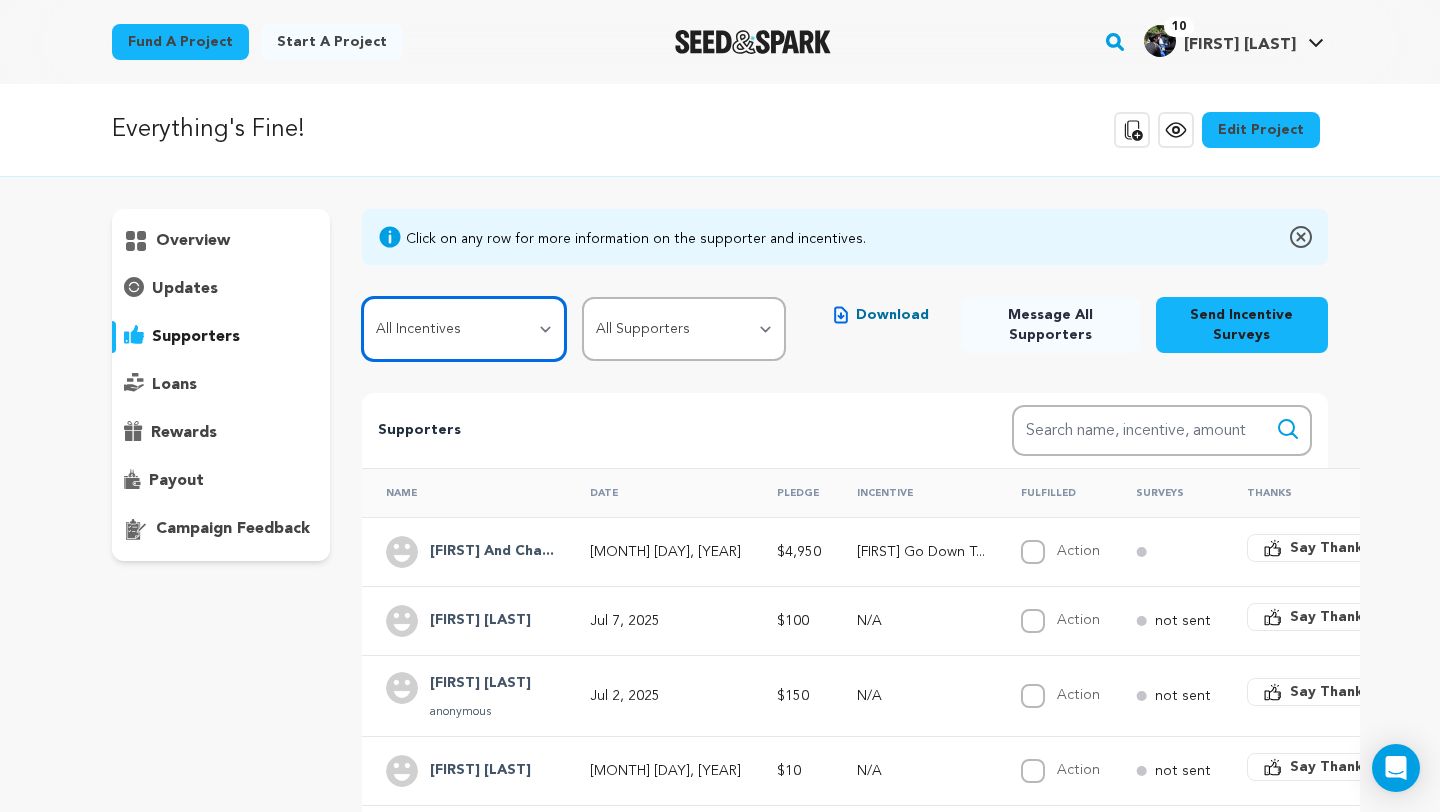 click on "All Incentives
Happy Horror-Days!
Deck the Halls with Dread
Family is Forever, Unfortunately
Get Out While You Can
Don't Go Down There!" at bounding box center [464, 329] 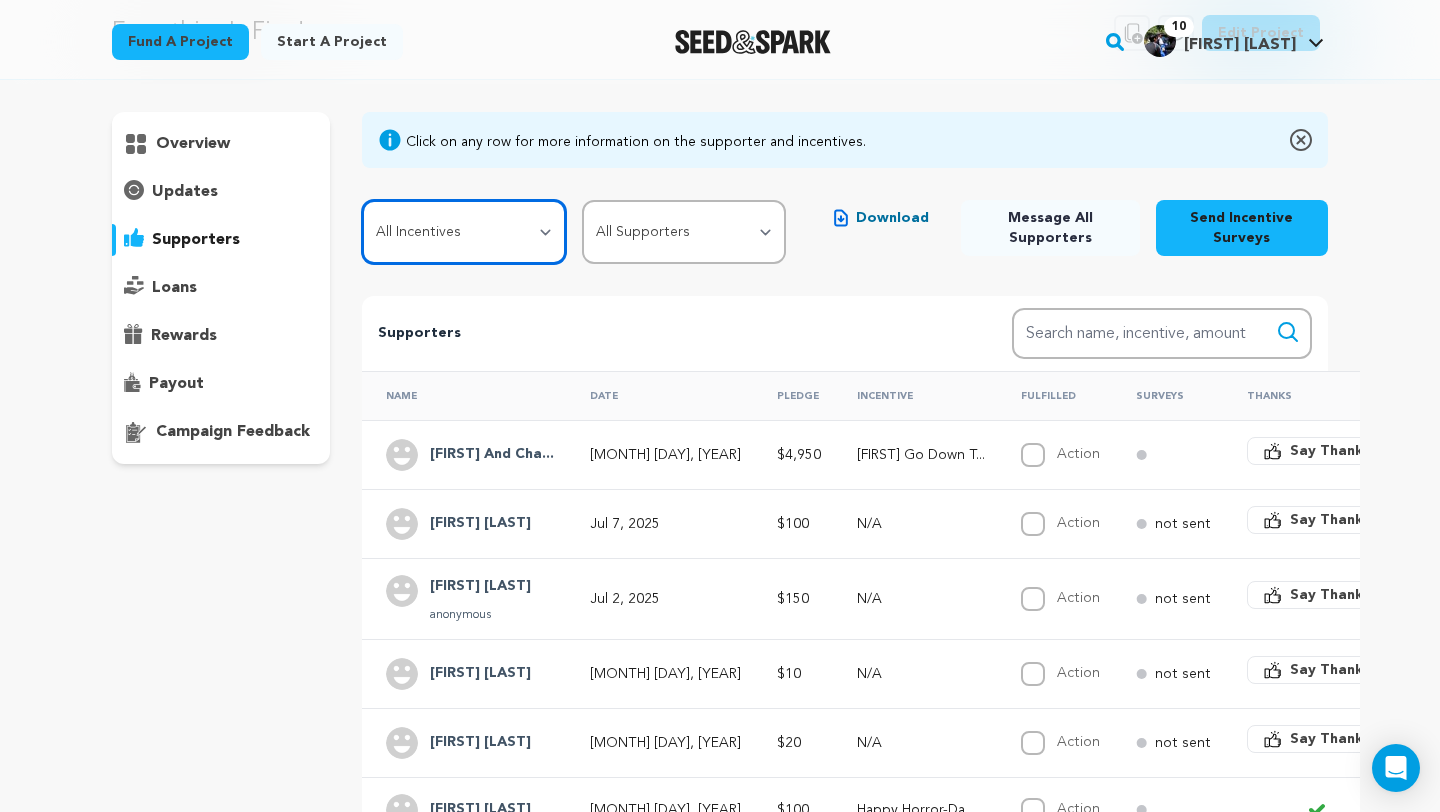 scroll, scrollTop: 0, scrollLeft: 0, axis: both 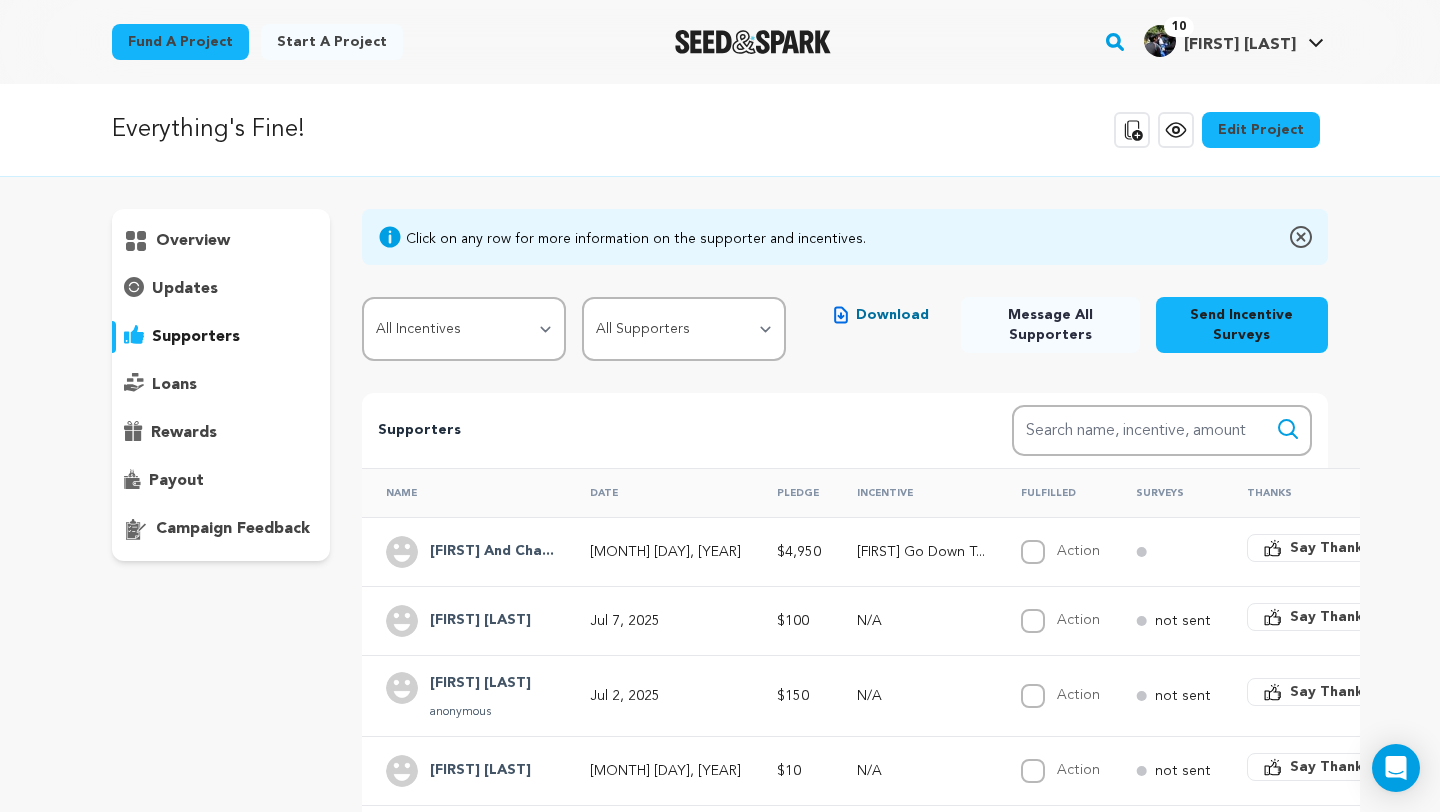 click 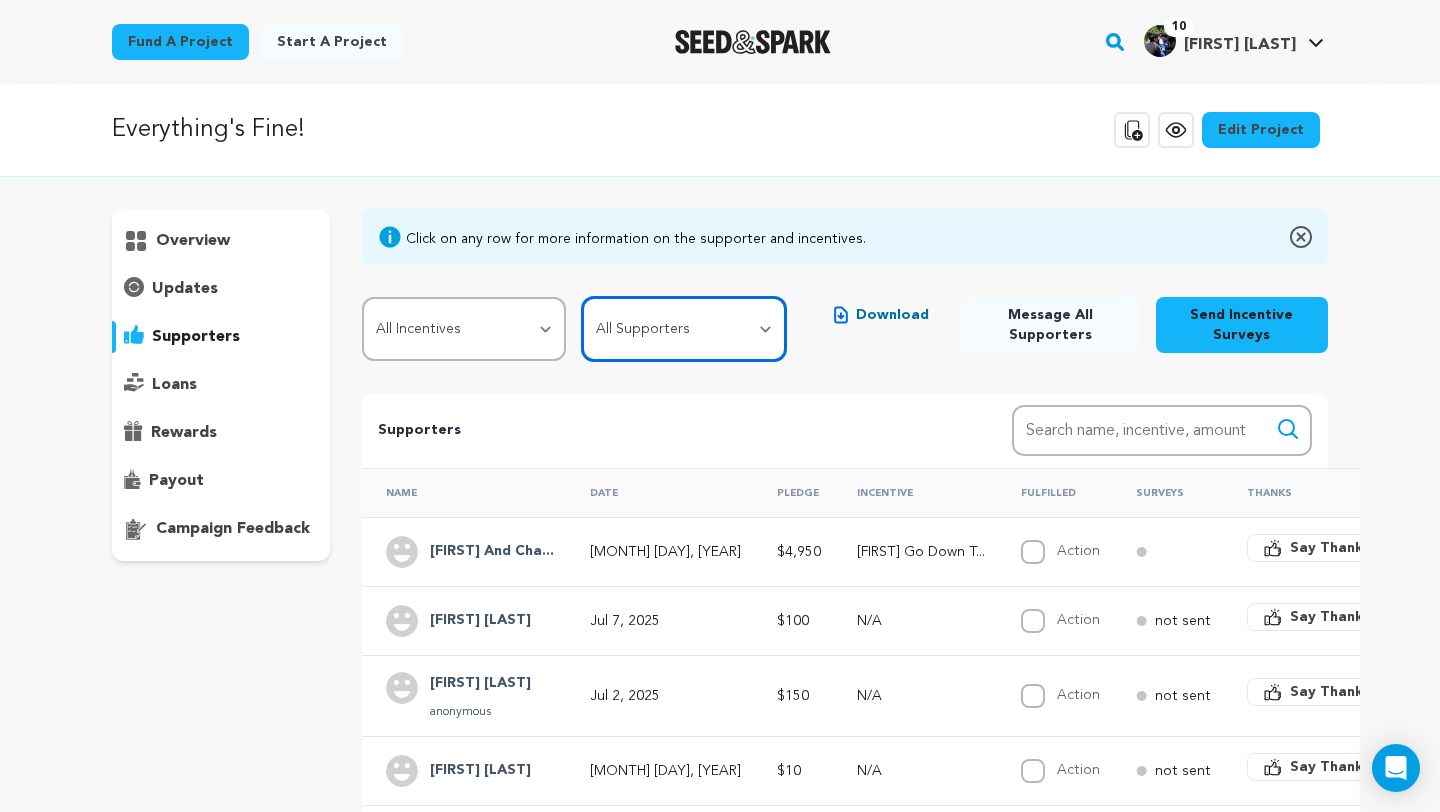 click on "All Supporters
Survey not sent Survey incomplete Survey complete Incentive not fulfilled Incentive fulfilled Declined charge" at bounding box center [684, 329] 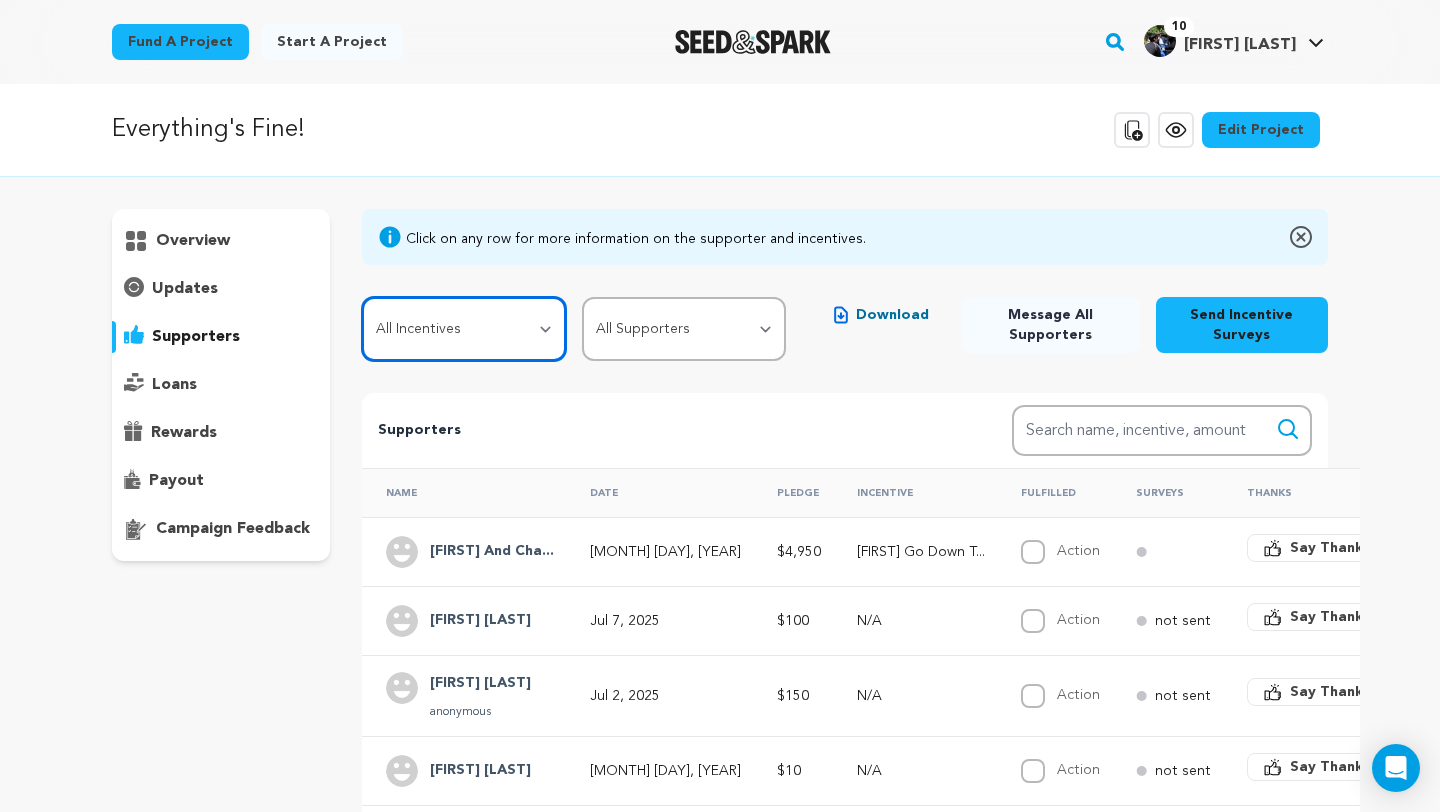 click on "All Incentives
Happy Horror-Days!
Deck the Halls with Dread
Family is Forever, Unfortunately
Get Out While You Can
Don't Go Down There!" at bounding box center (464, 329) 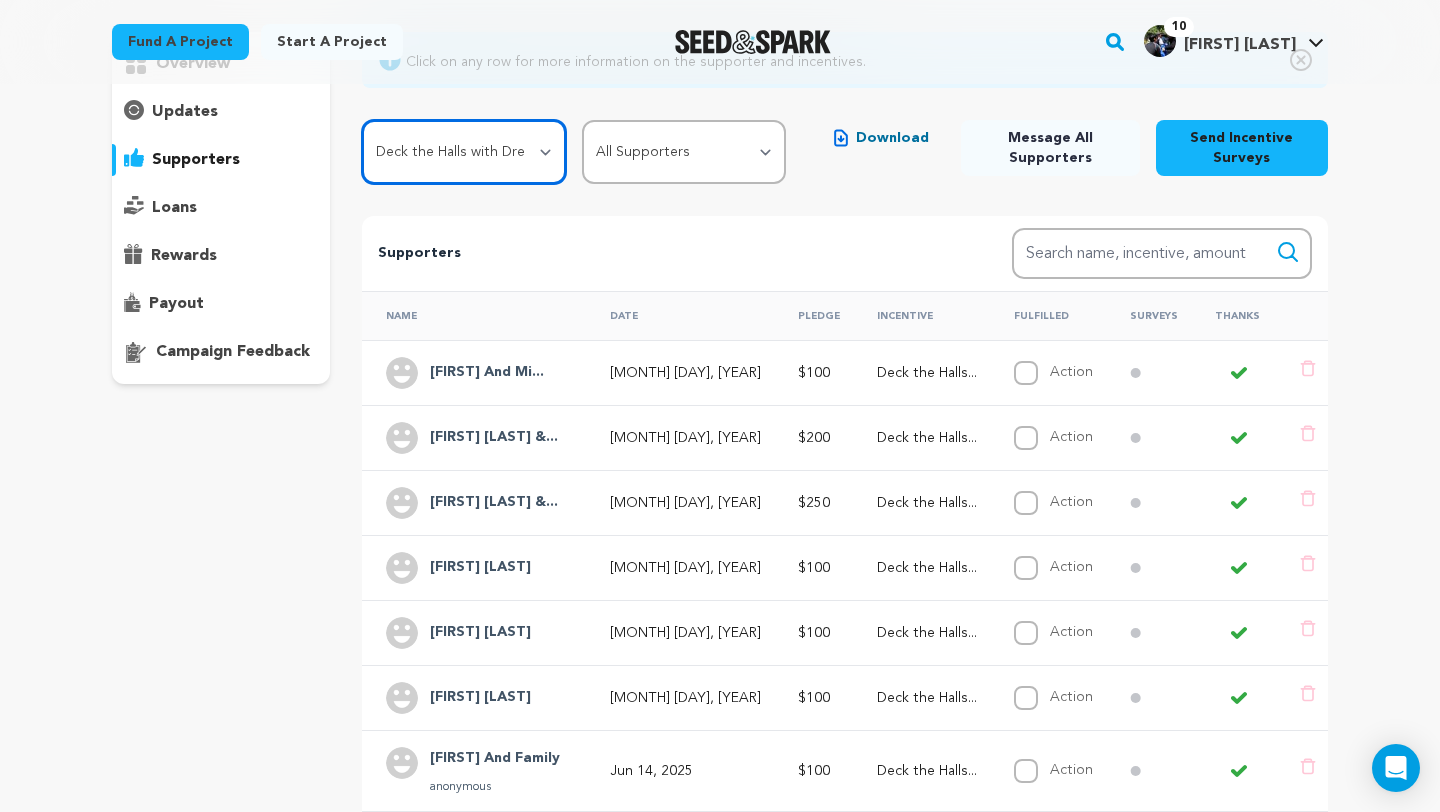 scroll, scrollTop: 0, scrollLeft: 0, axis: both 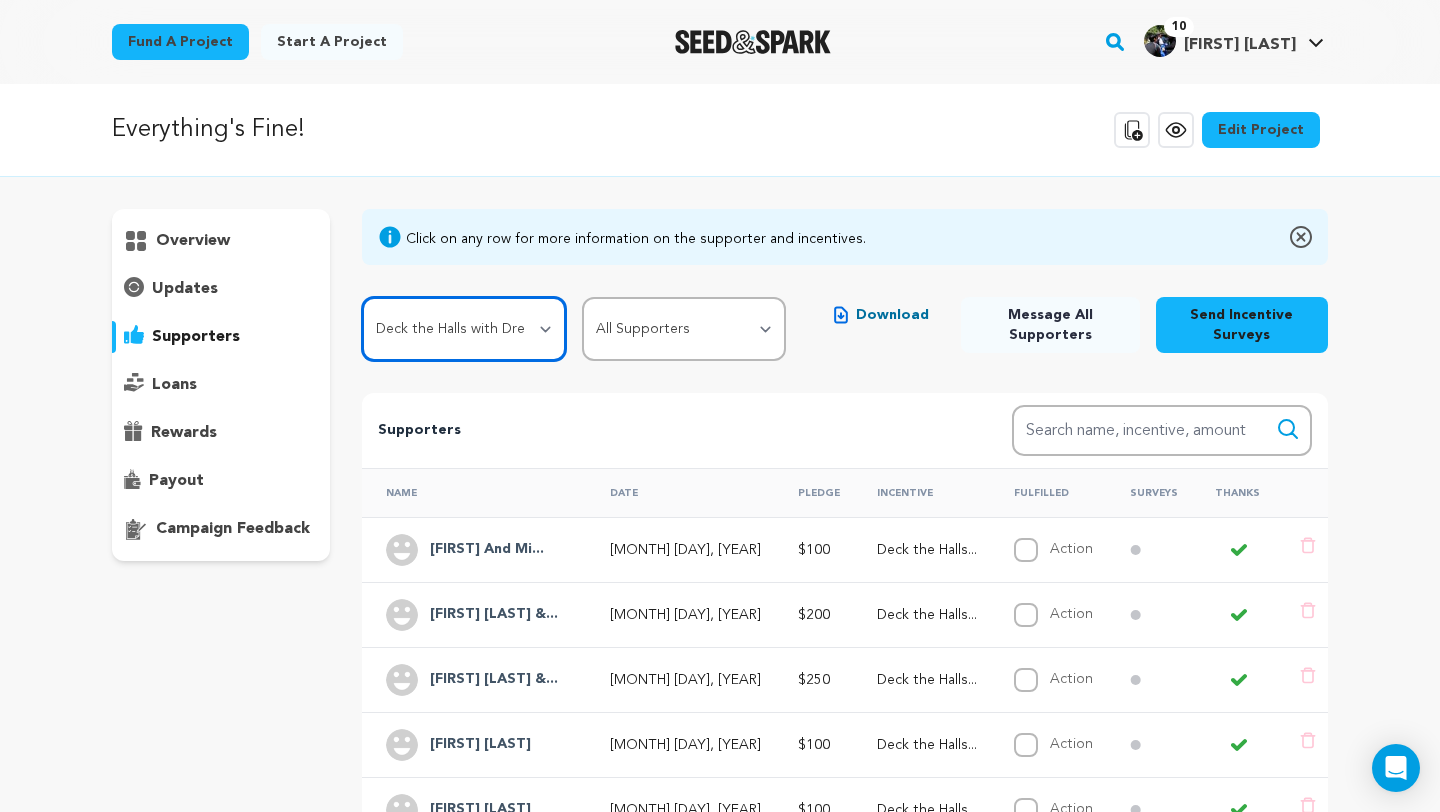 click on "All Incentives
Happy Horror-Days!
Deck the Halls with Dread
Family is Forever, Unfortunately
Get Out While You Can
Don't Go Down There!" at bounding box center [464, 329] 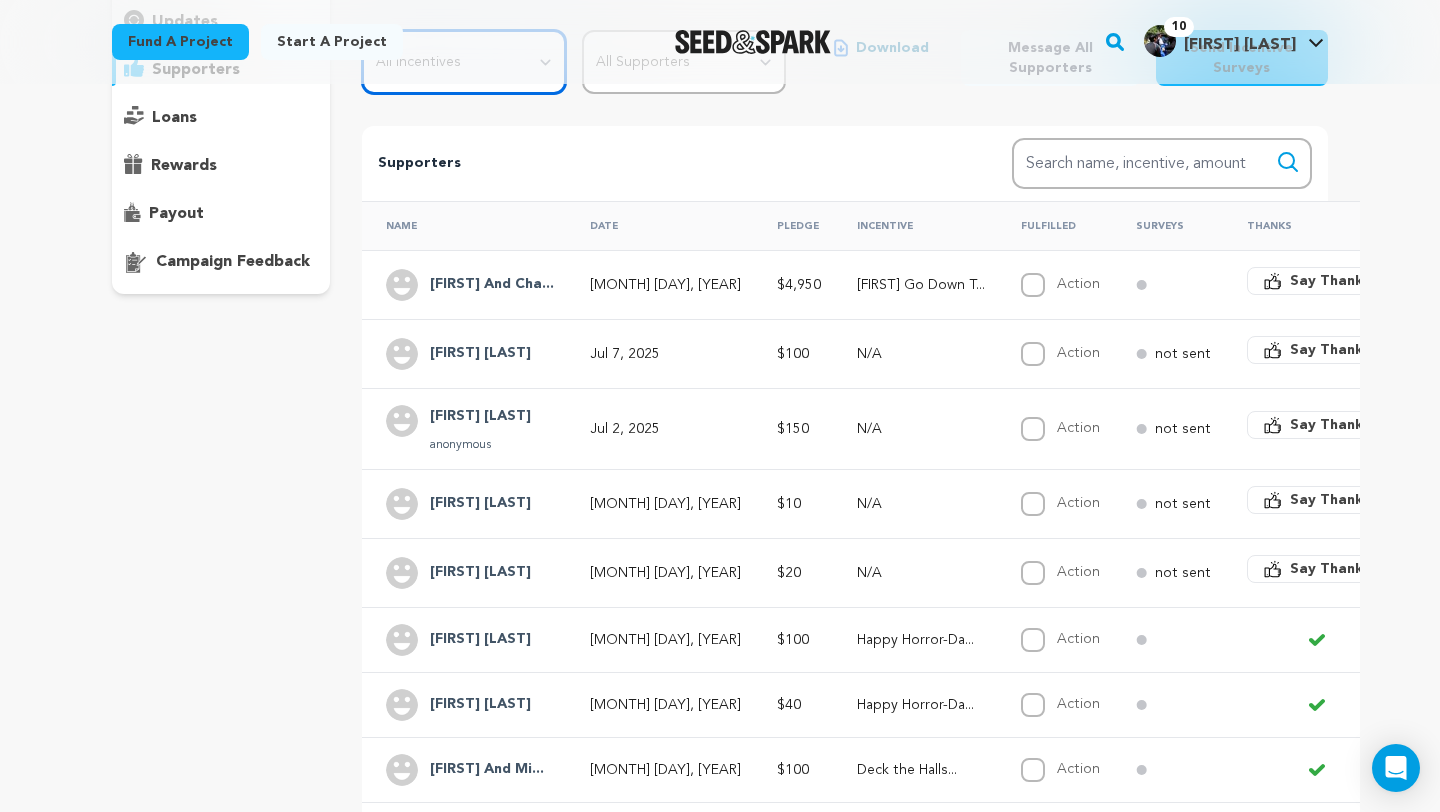 scroll, scrollTop: 269, scrollLeft: 0, axis: vertical 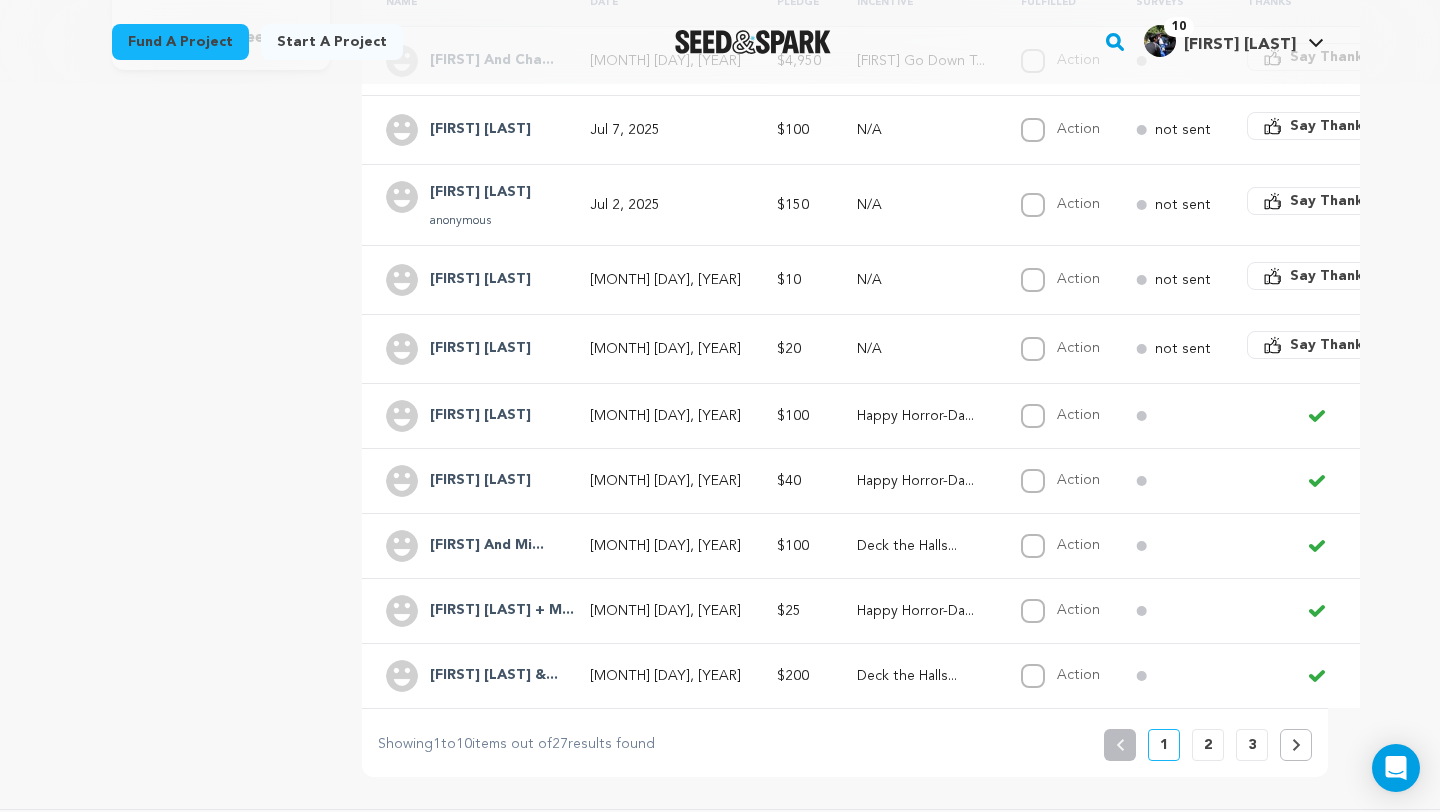 click on "2" at bounding box center [1208, 745] 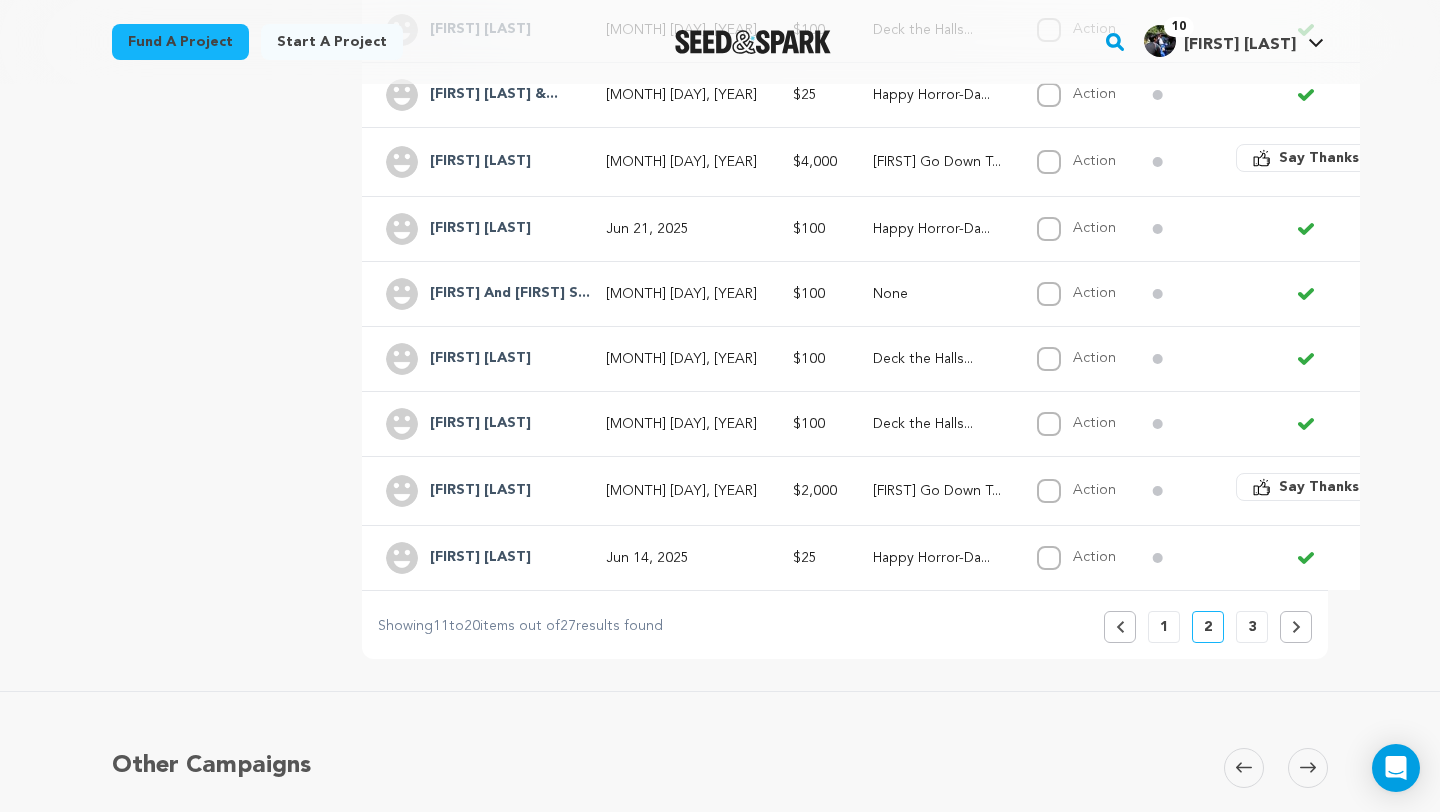scroll, scrollTop: 586, scrollLeft: 0, axis: vertical 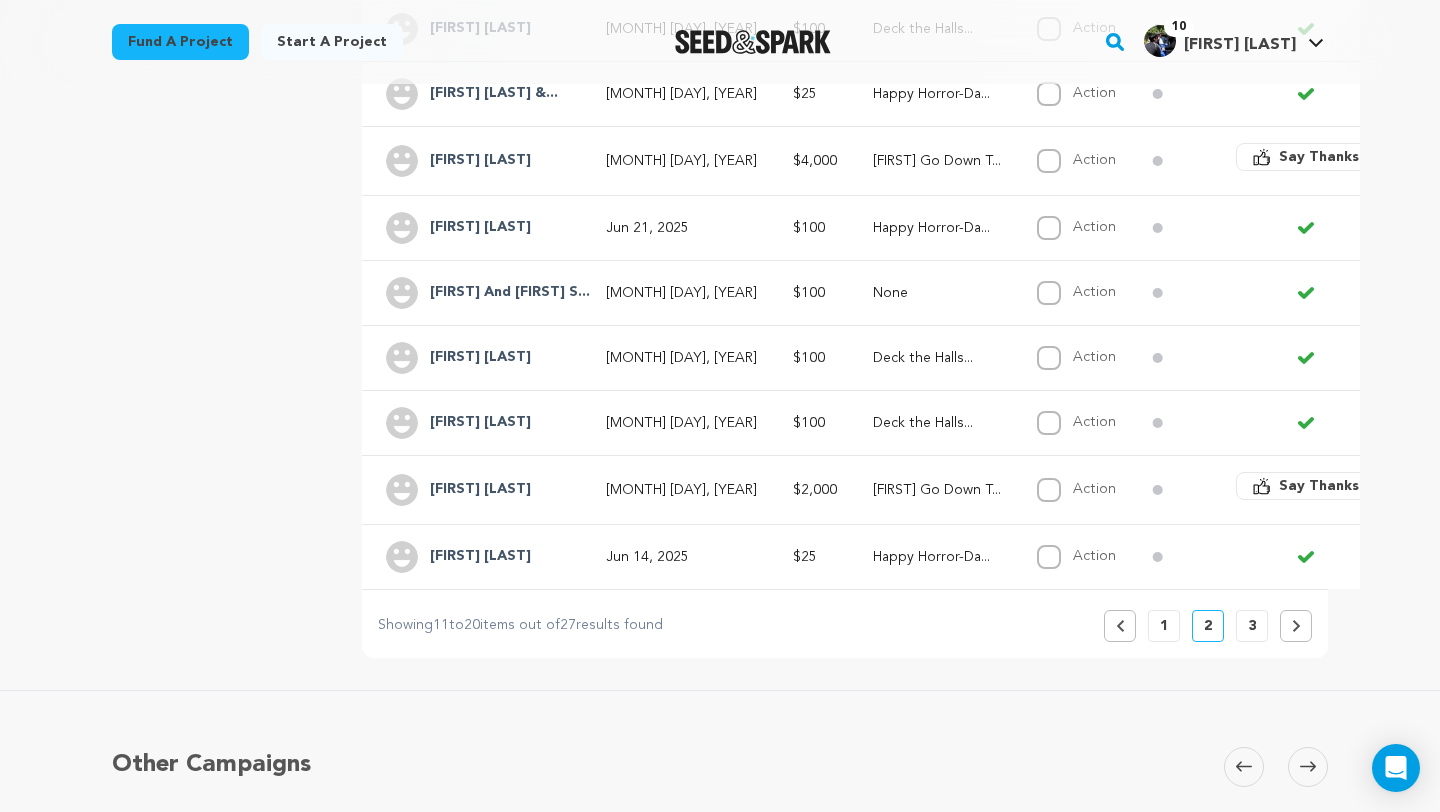 click on "3" at bounding box center [1252, 626] 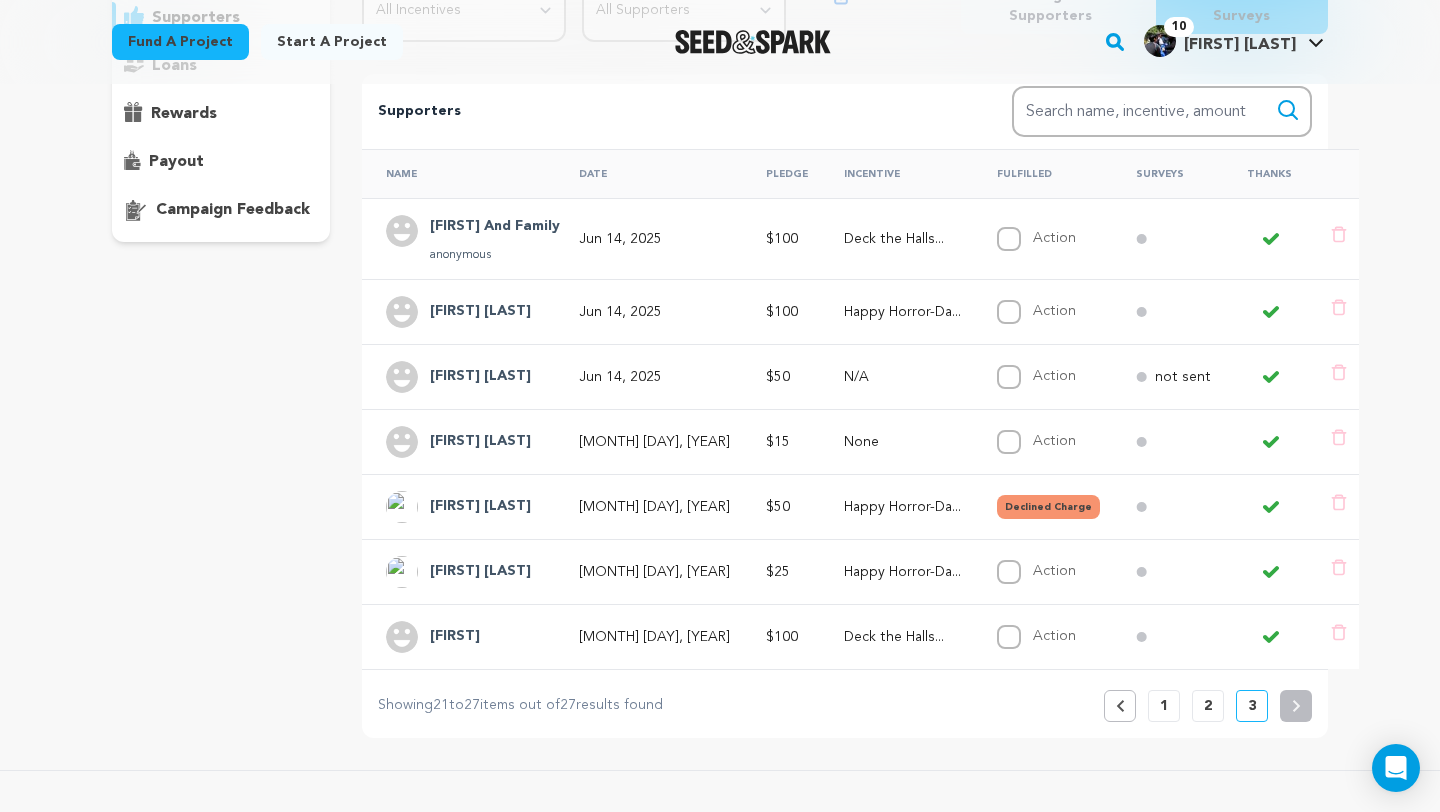 scroll, scrollTop: 327, scrollLeft: 0, axis: vertical 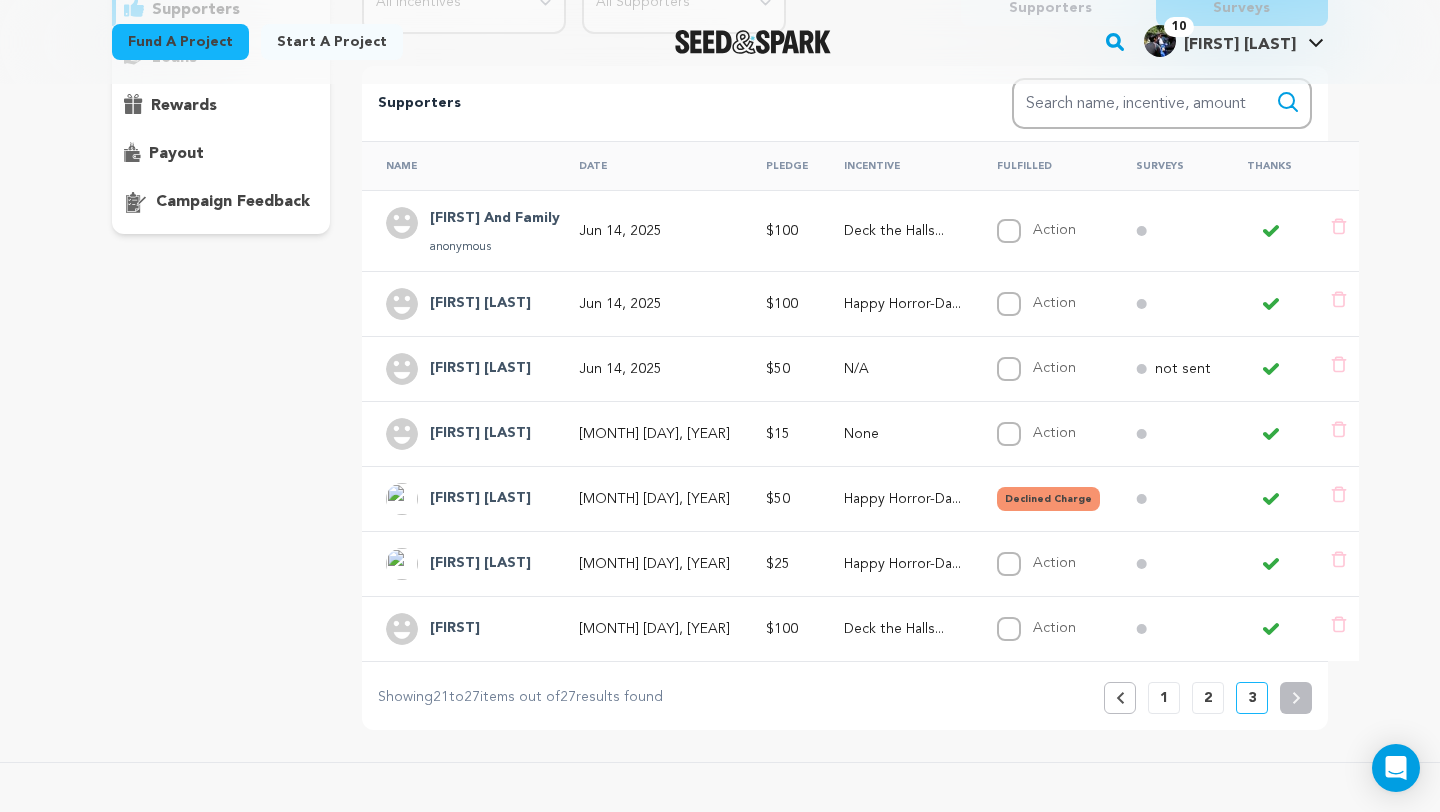 click on "1" at bounding box center [1164, 698] 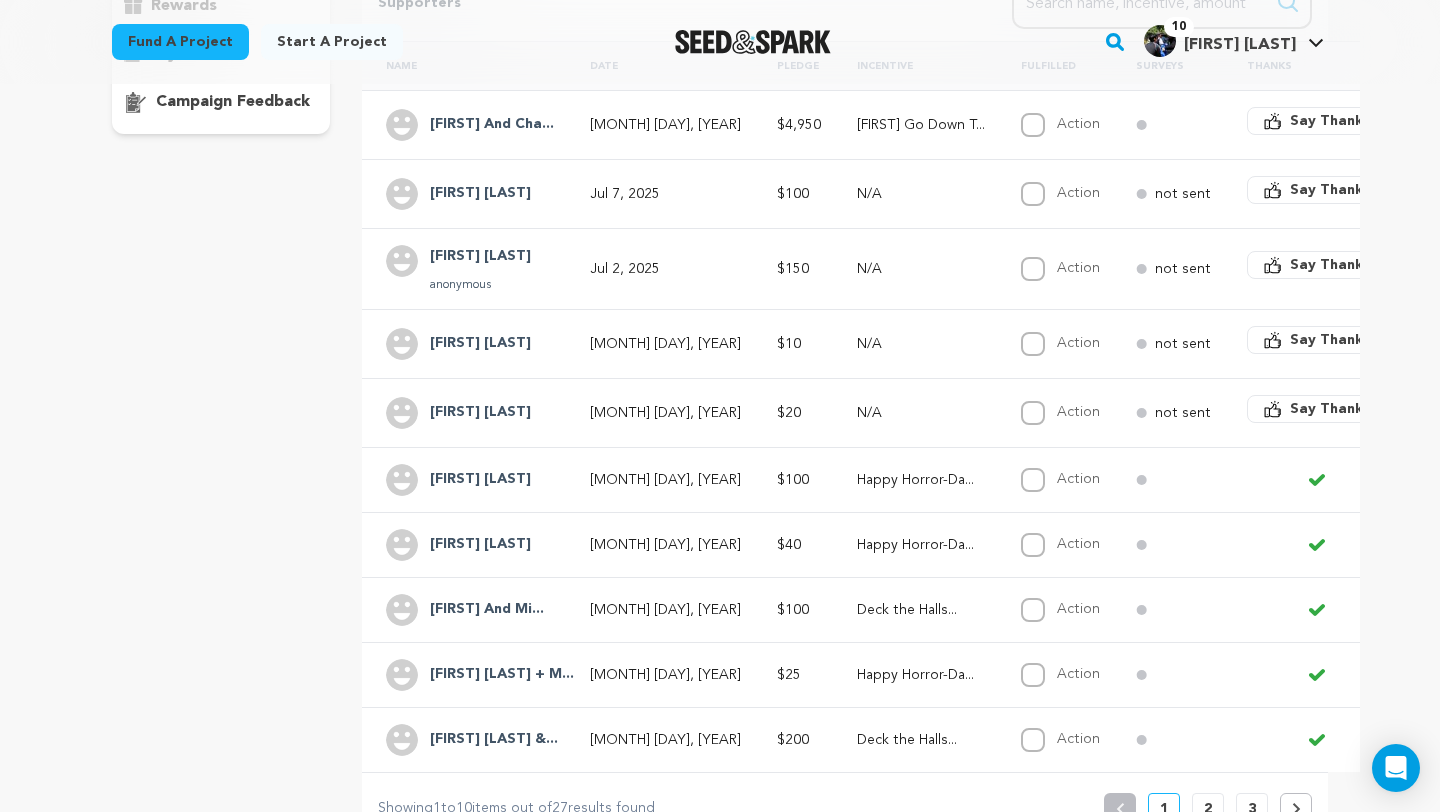 scroll, scrollTop: 430, scrollLeft: 0, axis: vertical 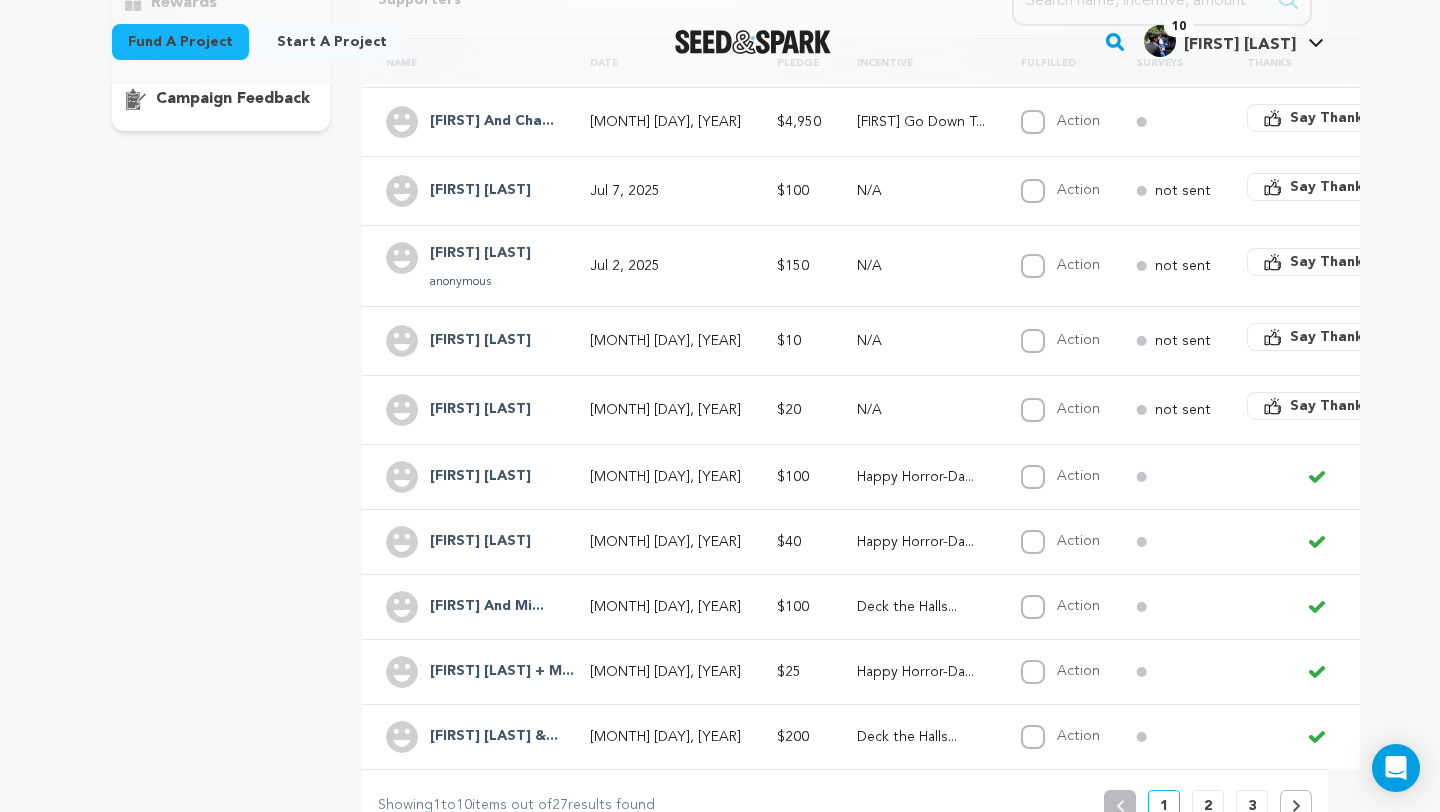 click on "Everything's Fine!
Copy public preview link
View project
Edit Project
View more option
View more option" at bounding box center [720, 597] 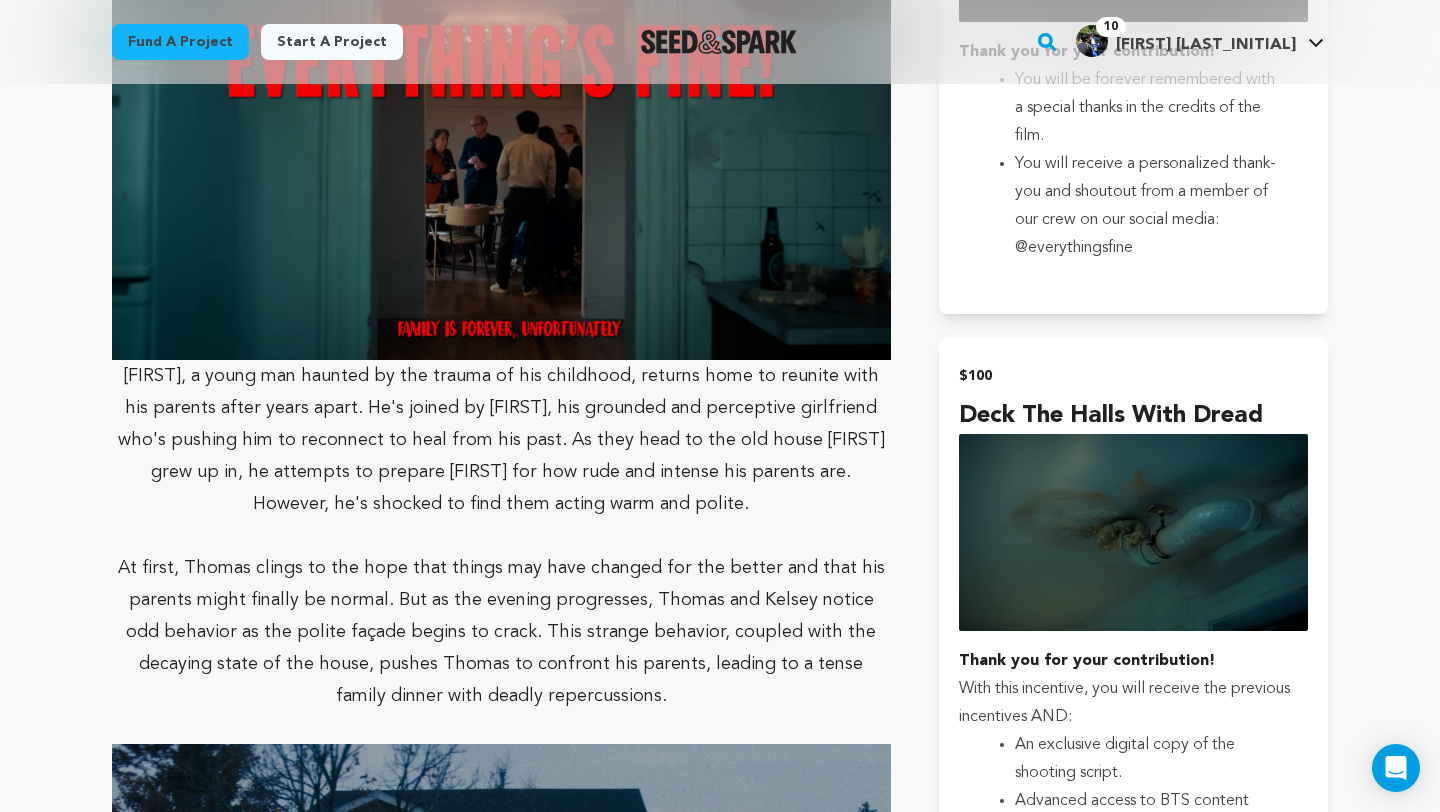 scroll, scrollTop: 1549, scrollLeft: 0, axis: vertical 